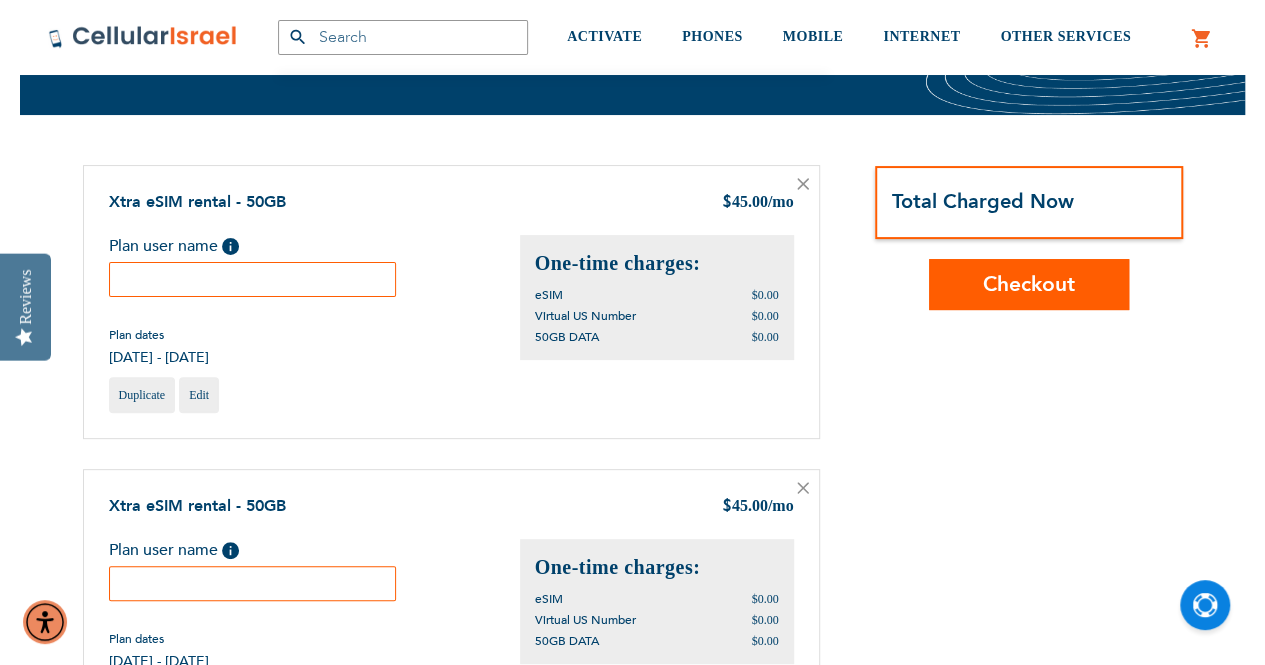 scroll, scrollTop: 154, scrollLeft: 0, axis: vertical 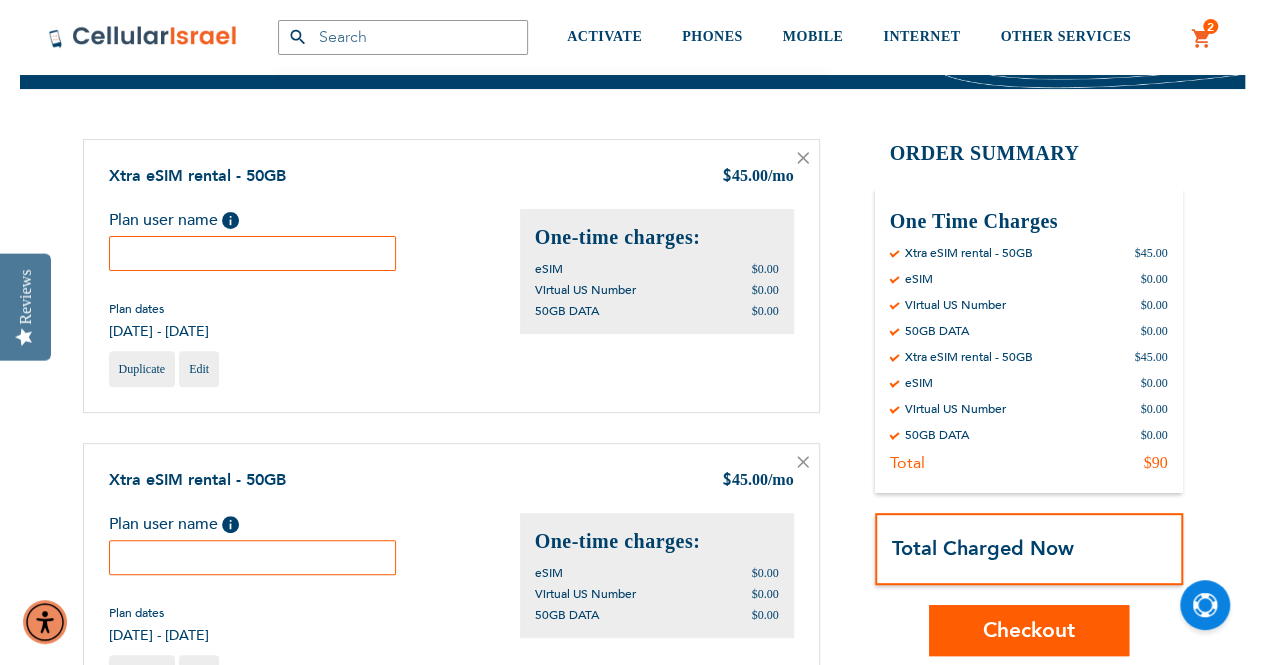 click 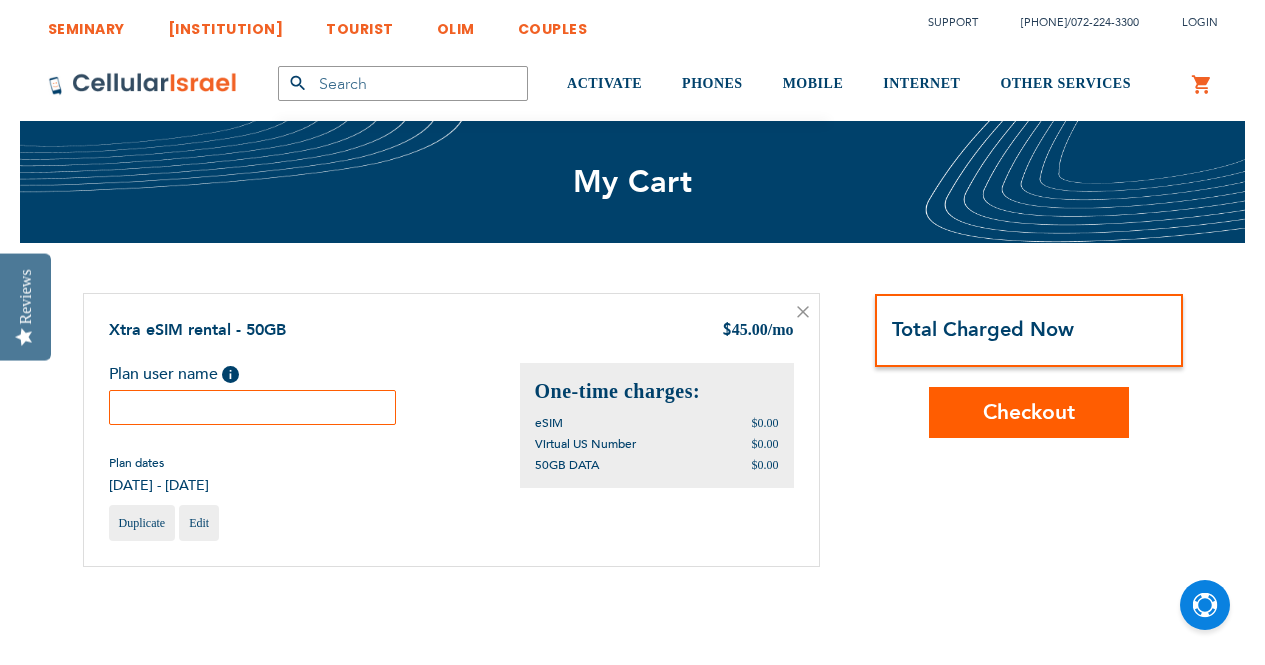 scroll, scrollTop: 0, scrollLeft: 0, axis: both 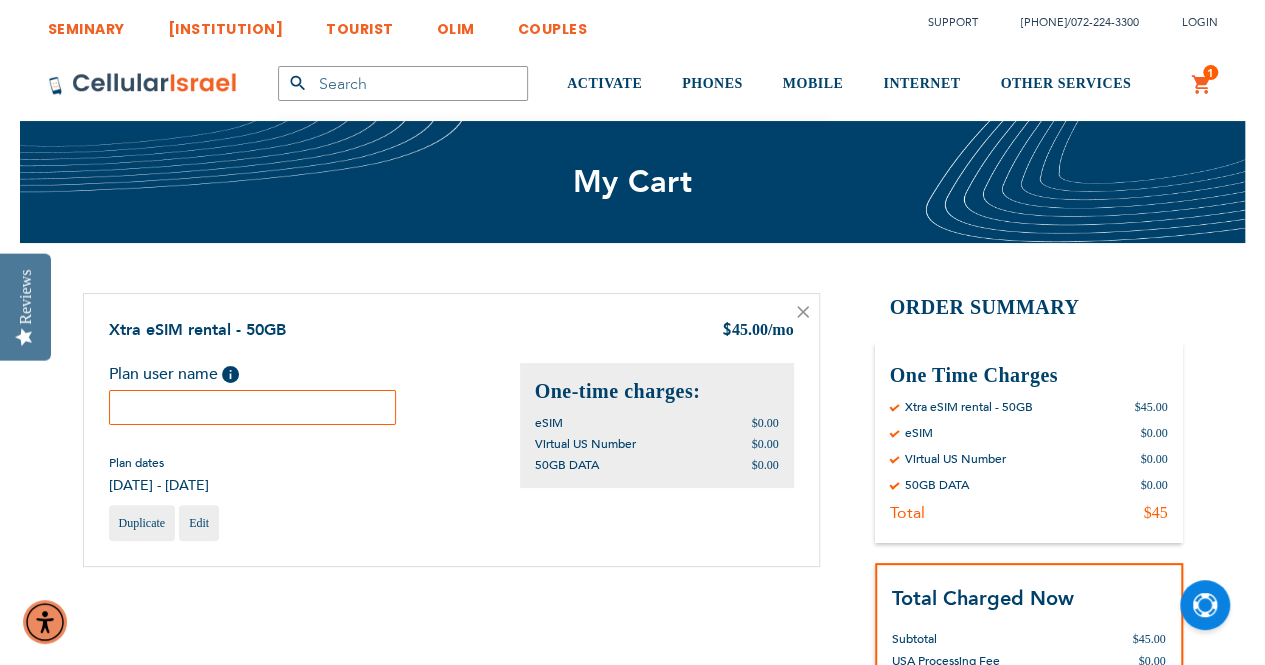 click at bounding box center [253, 407] 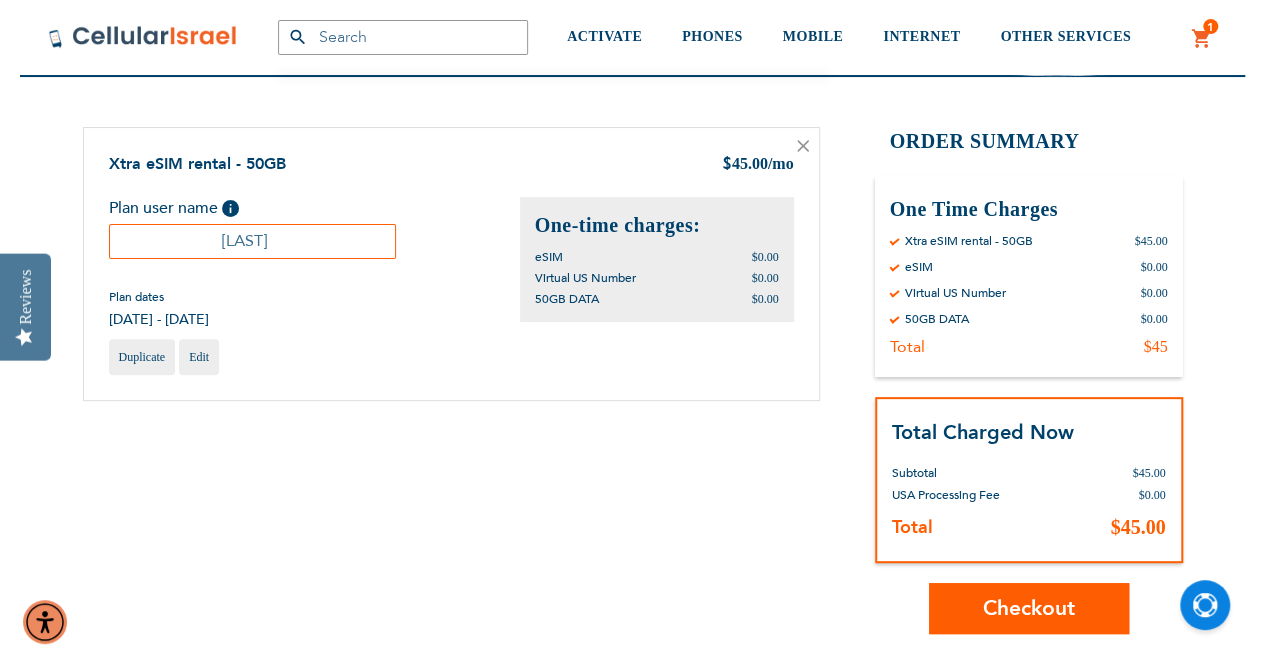 scroll, scrollTop: 167, scrollLeft: 0, axis: vertical 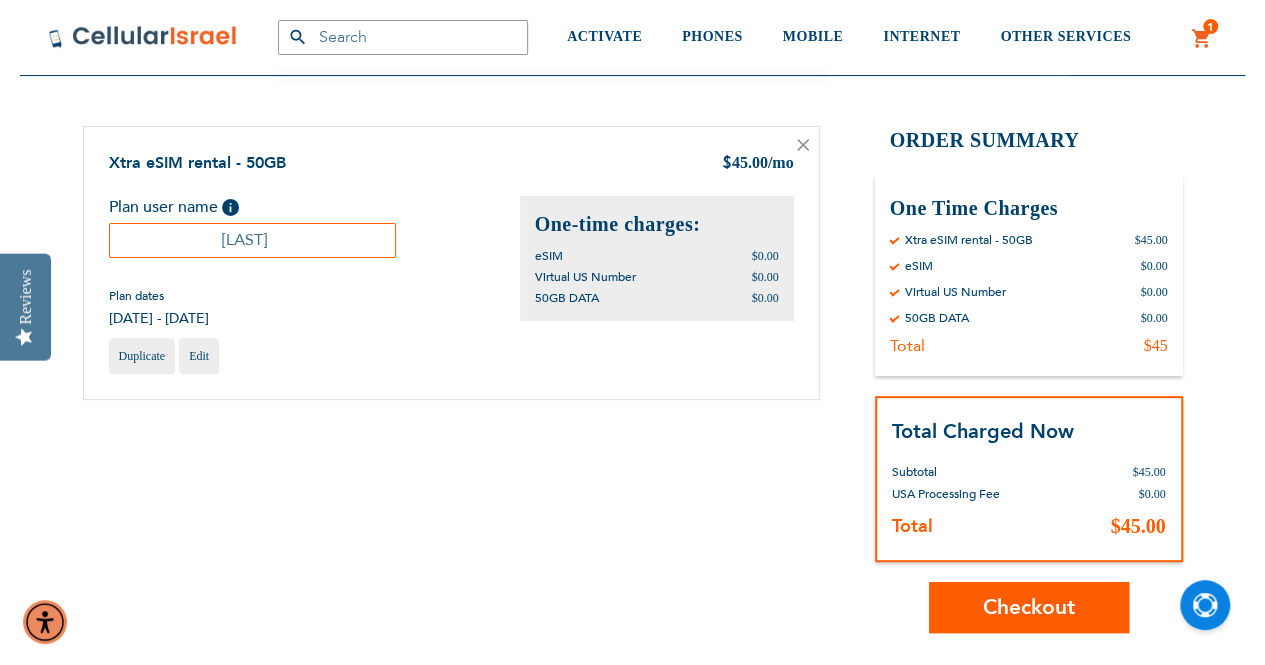 type on "Zecharia" 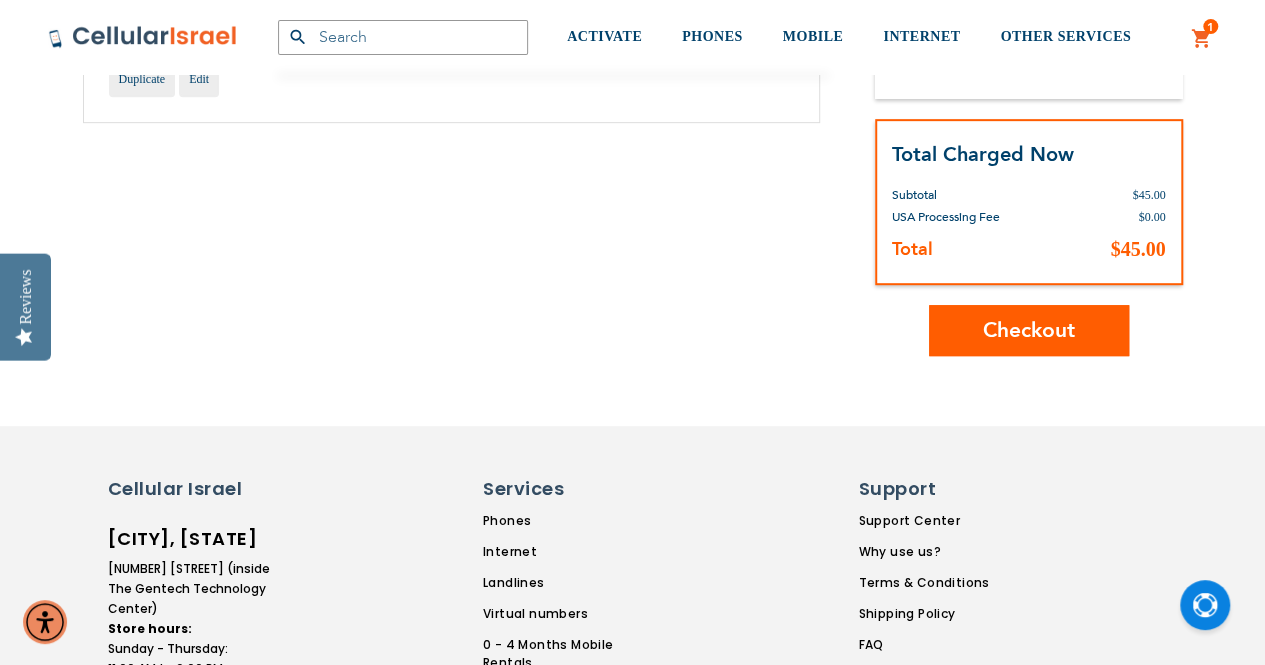 scroll, scrollTop: 445, scrollLeft: 0, axis: vertical 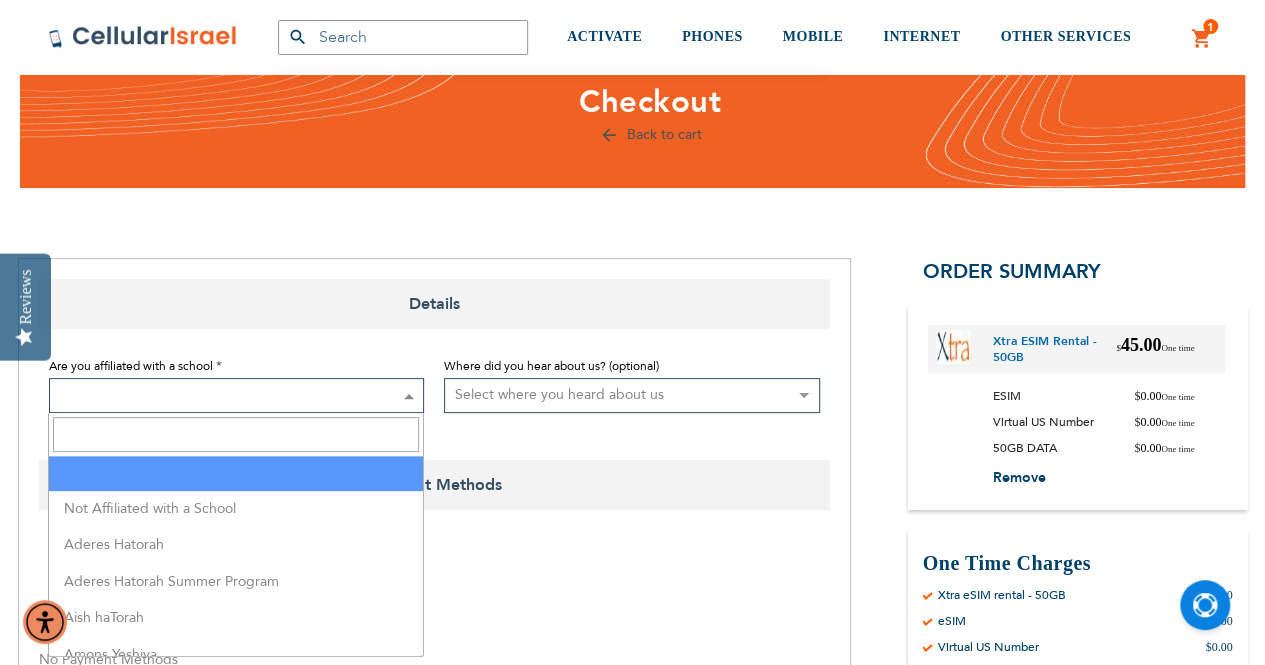 click at bounding box center (408, 395) 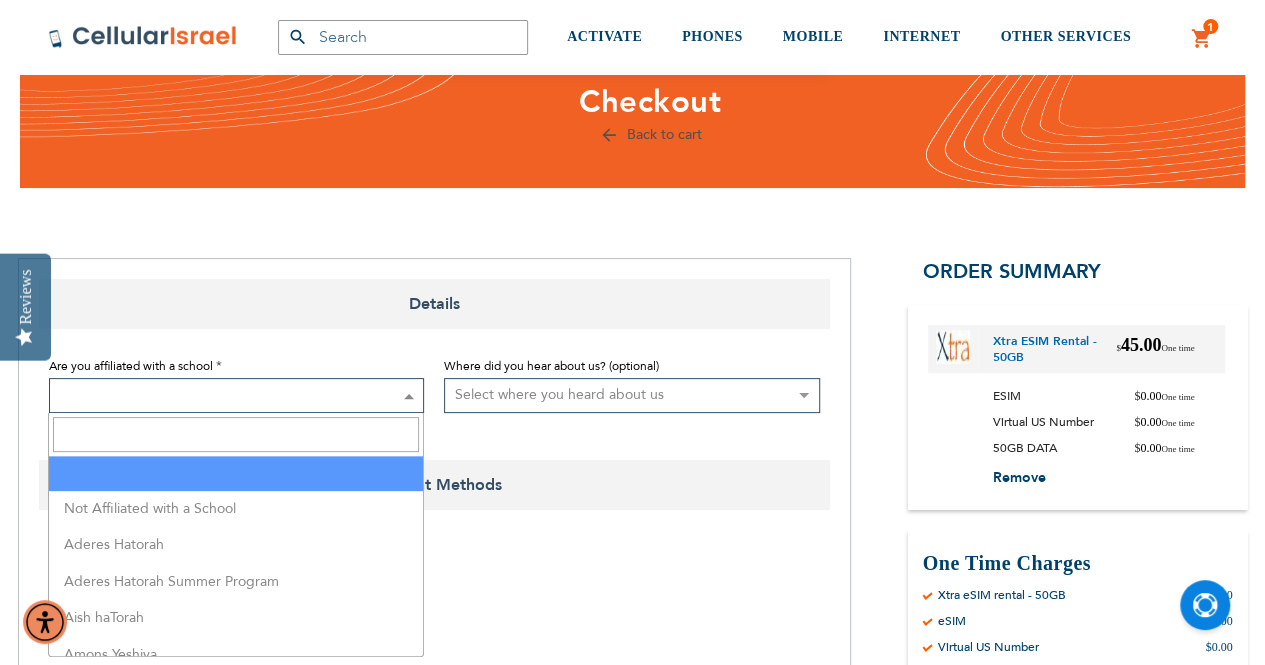 select on "US" 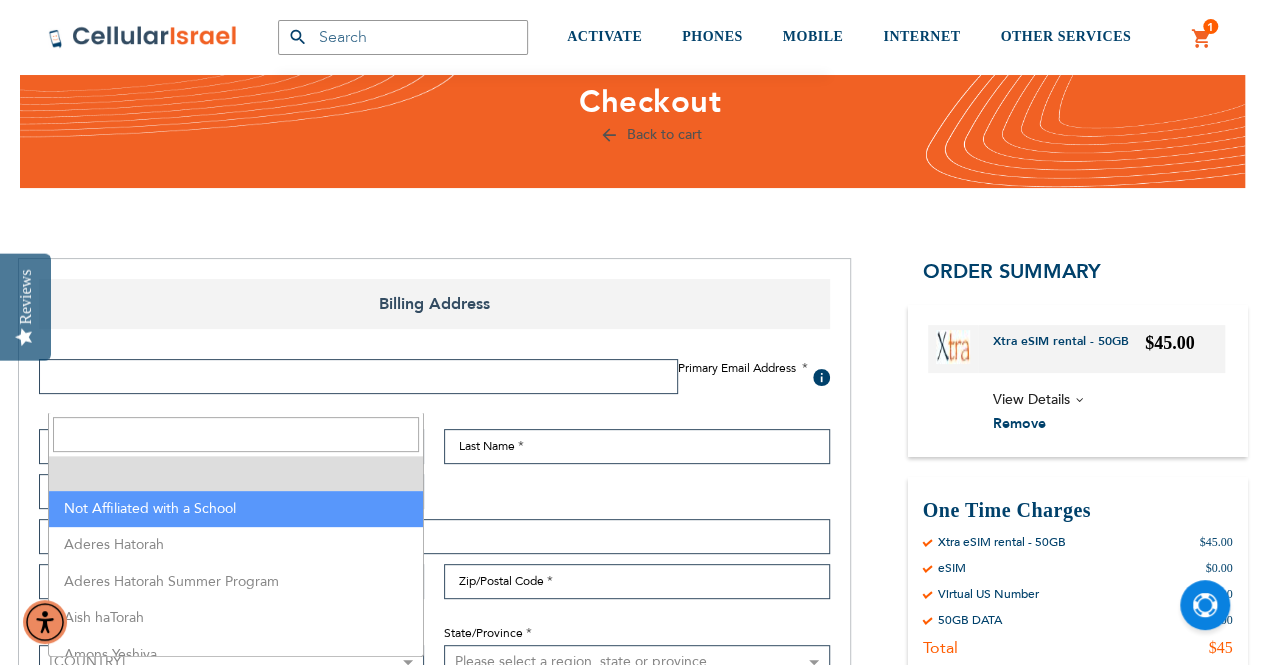 select on "199" 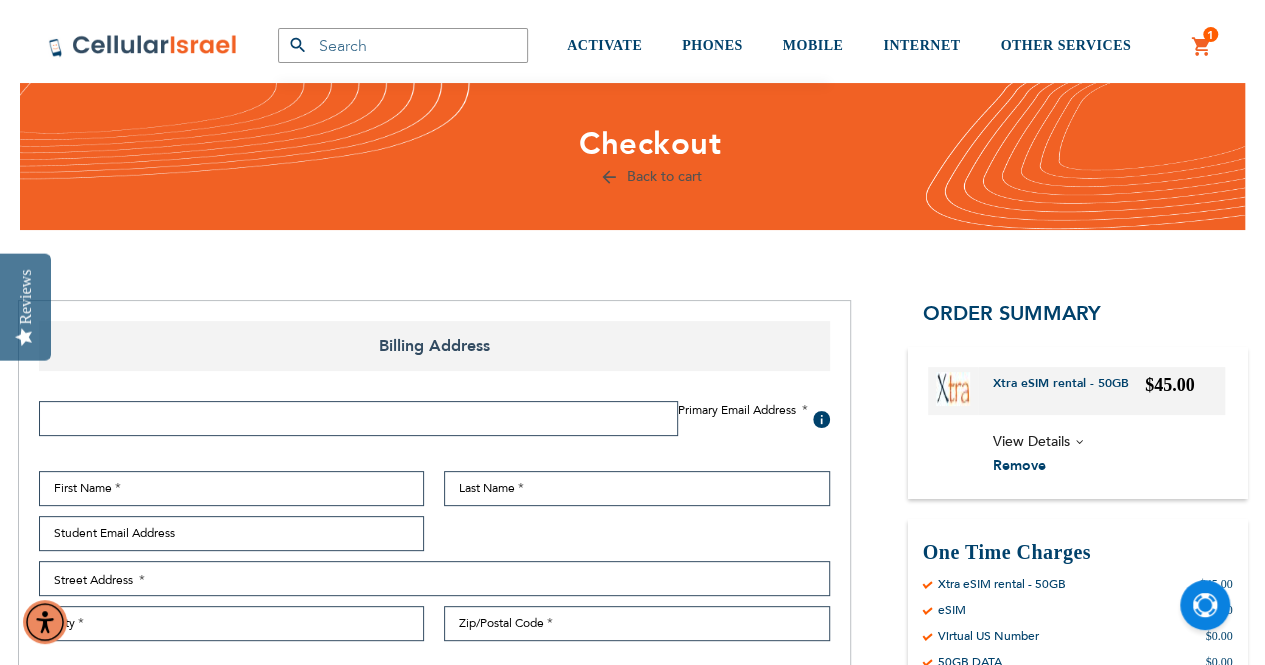 scroll, scrollTop: 24, scrollLeft: 0, axis: vertical 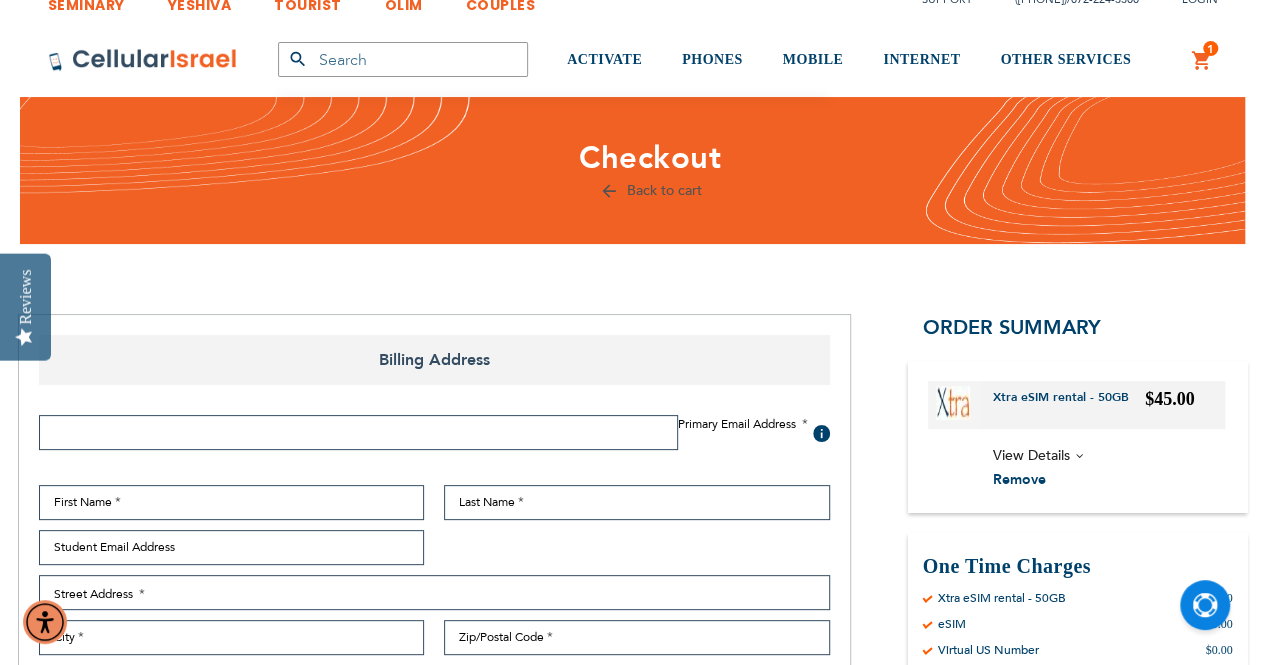 click on "Email Address" at bounding box center (358, 432) 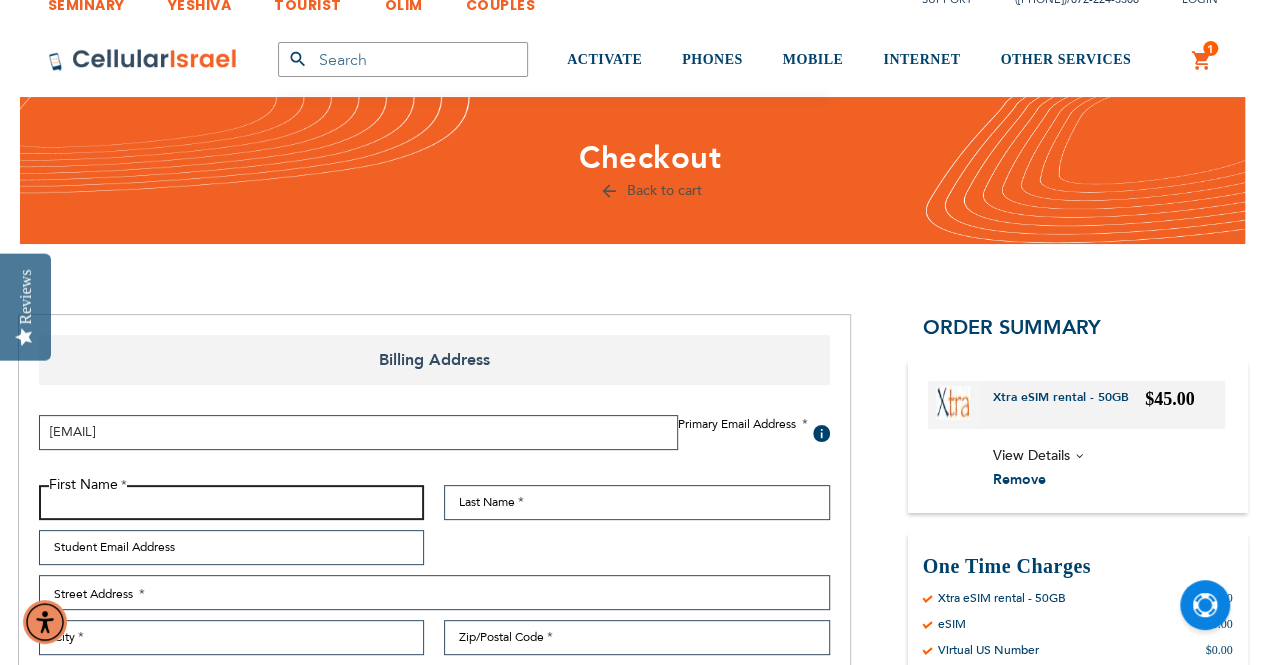 click on "First Name" at bounding box center [232, 502] 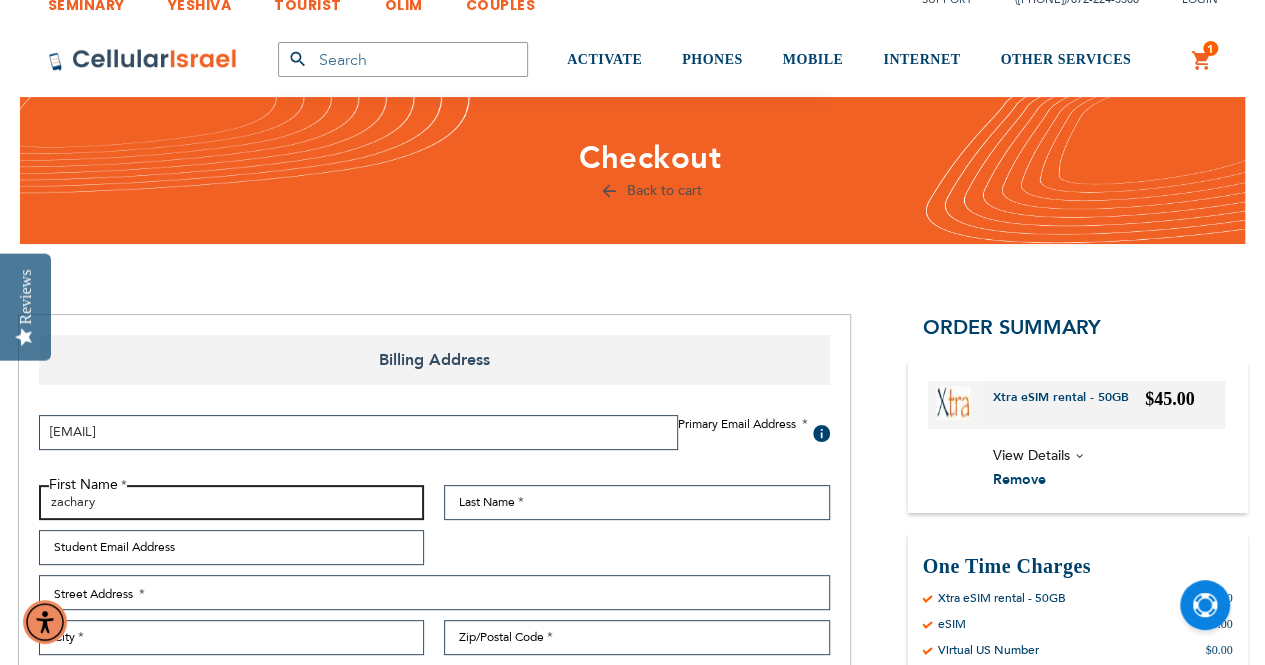 type on "zachary" 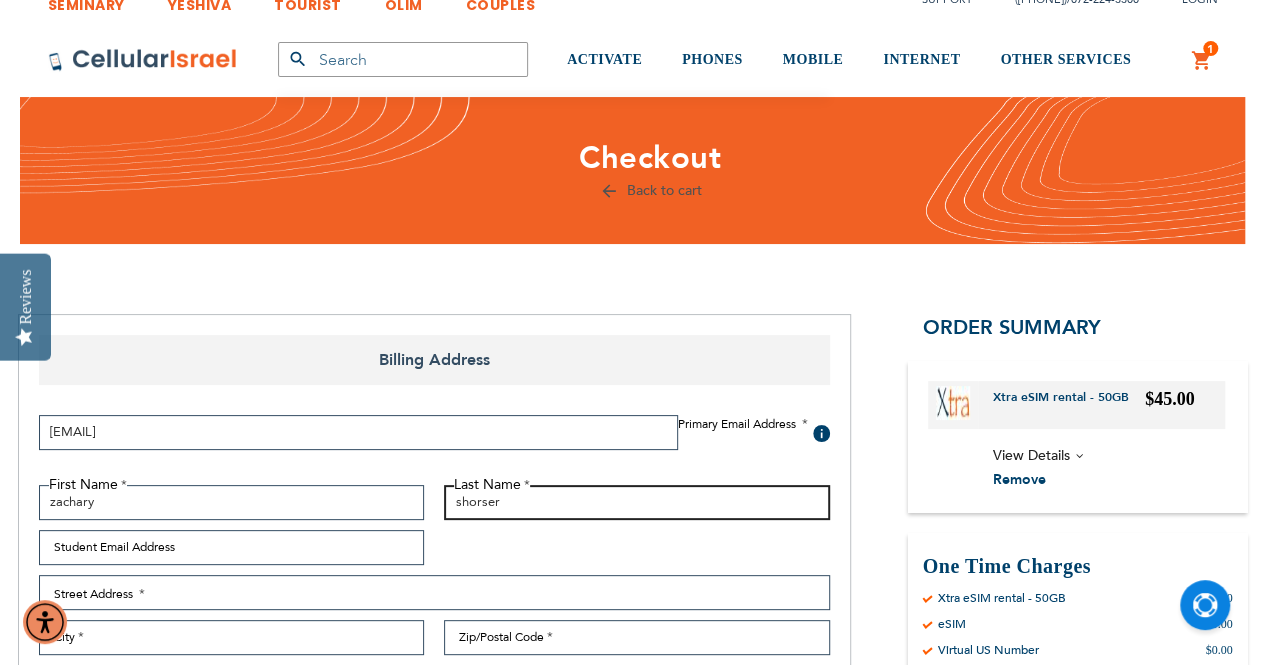 type on "shorser" 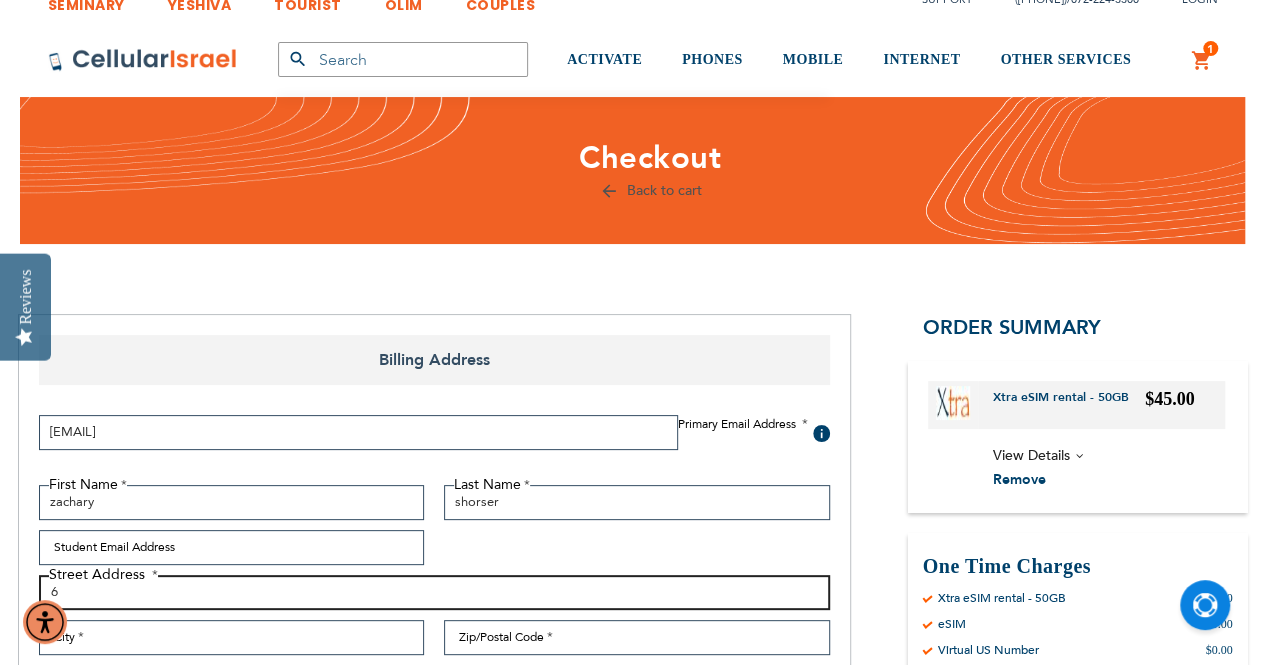 type on "6 Circle Place" 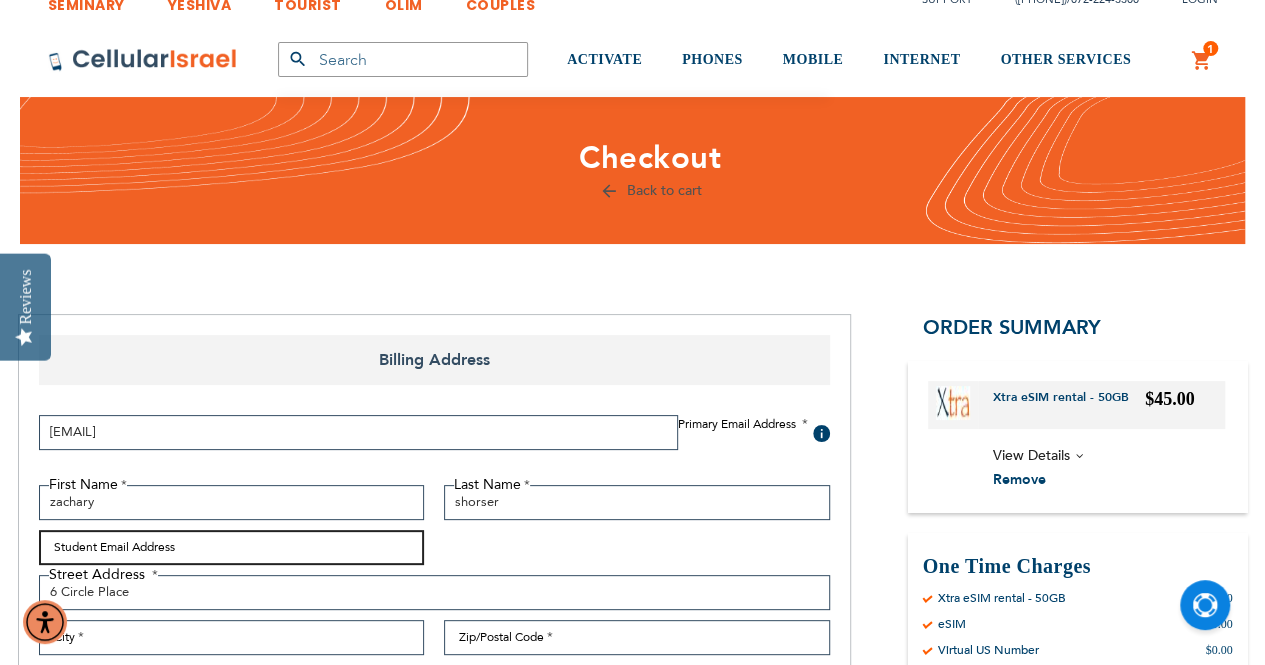 type on "[EMAIL]" 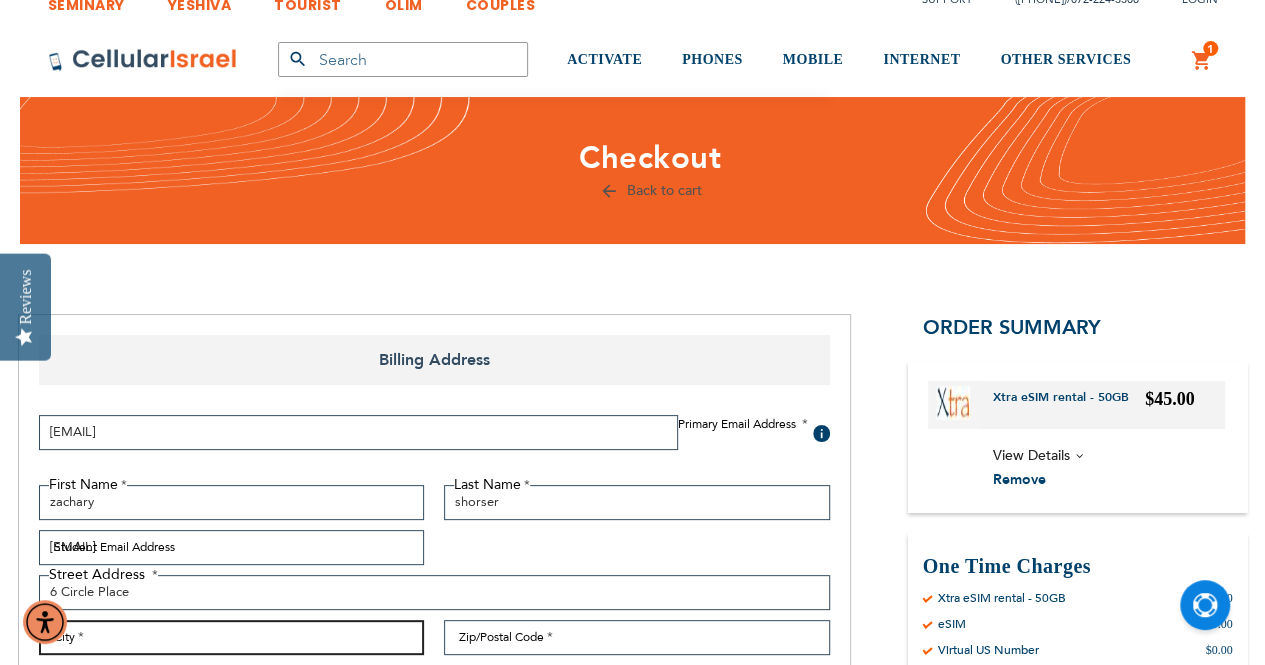 type on "[CITY]" 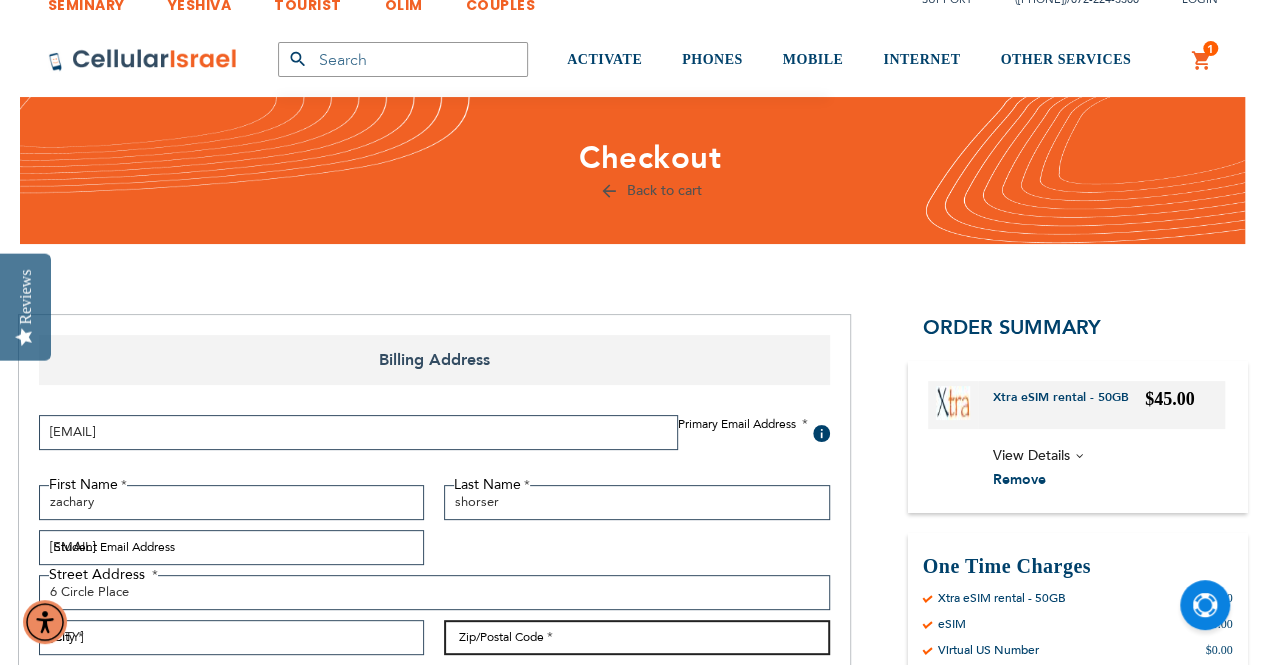 type on "[POSTAL_CODE]" 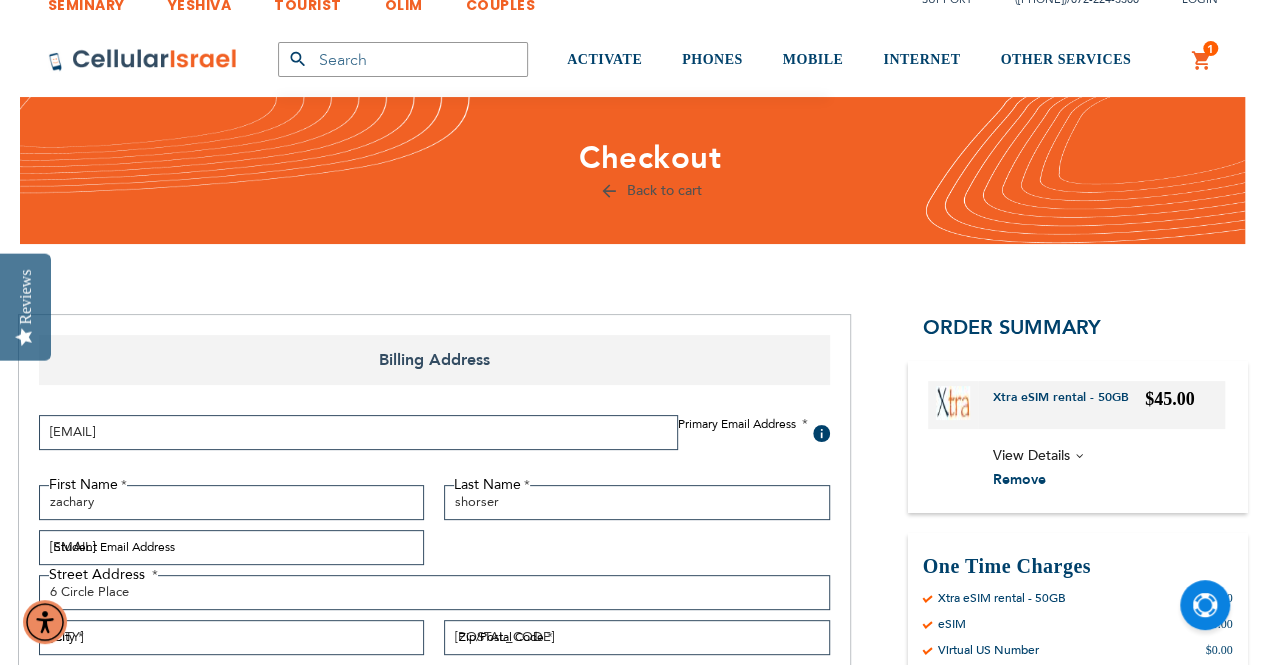 select on "41" 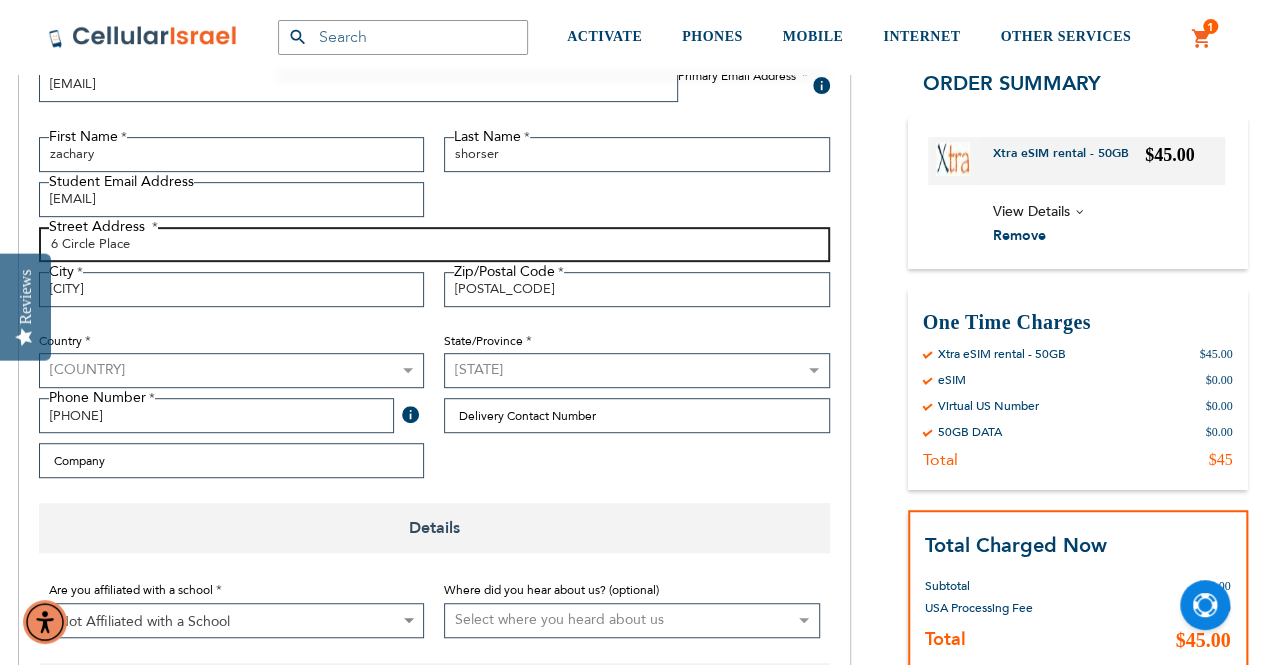 scroll, scrollTop: 374, scrollLeft: 0, axis: vertical 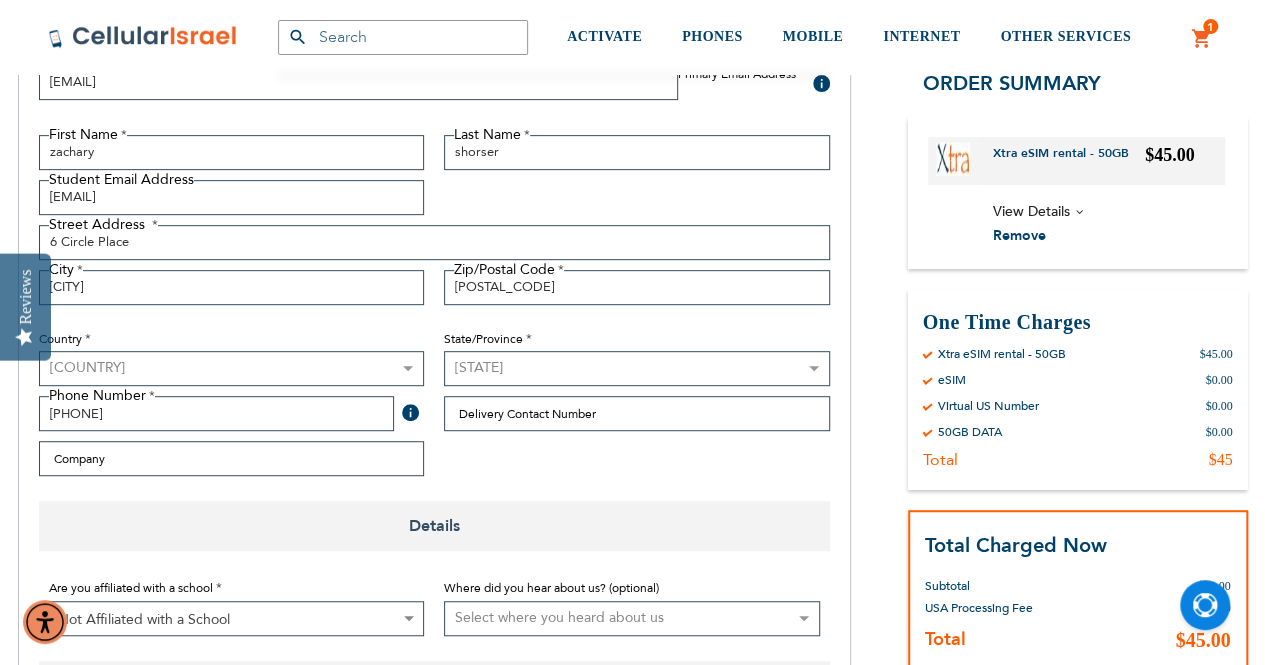 click at bounding box center (410, 412) 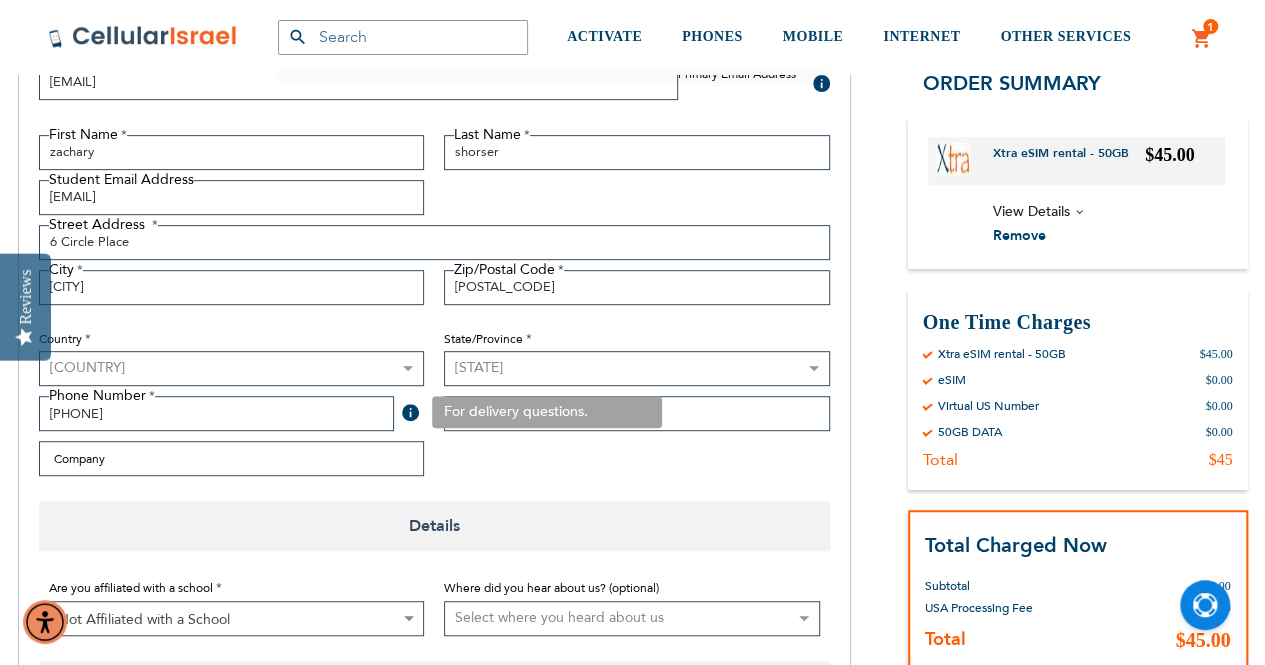 click on "First Name
zachary
Last Name
shorser
Student Email Address
zshorser@example.com
Street Address
Street Address: Line 1
6 Circle Place
City
Lakewood" at bounding box center [434, 311] 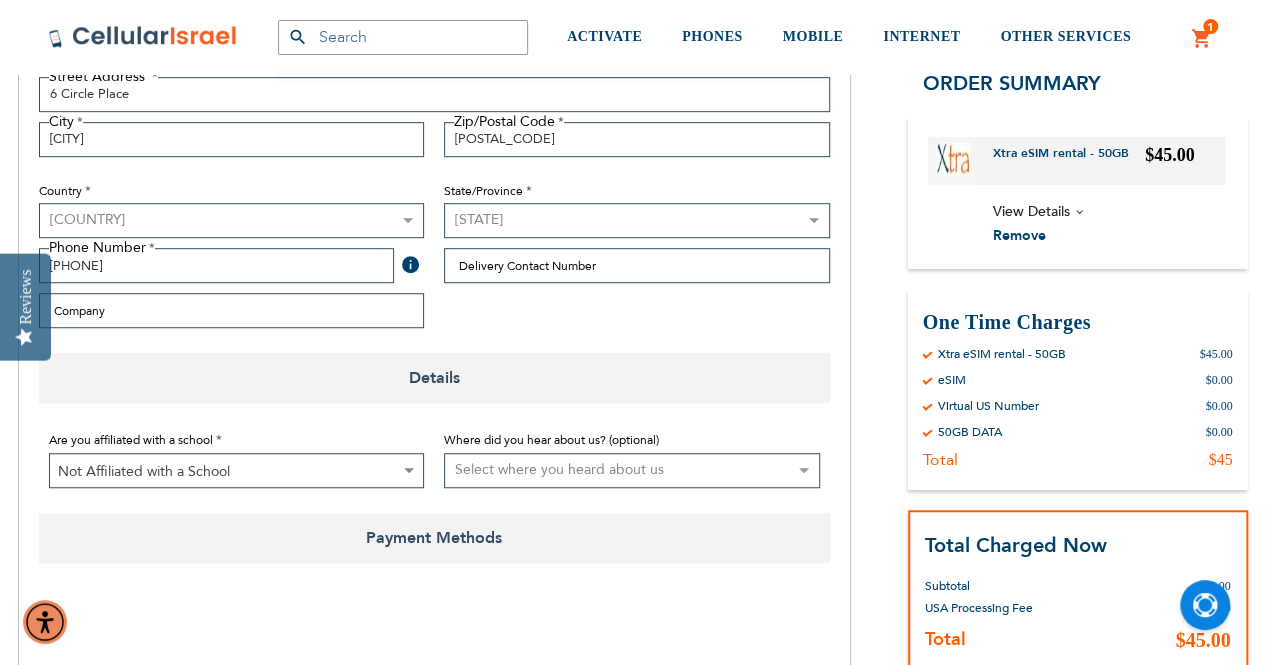 scroll, scrollTop: 524, scrollLeft: 0, axis: vertical 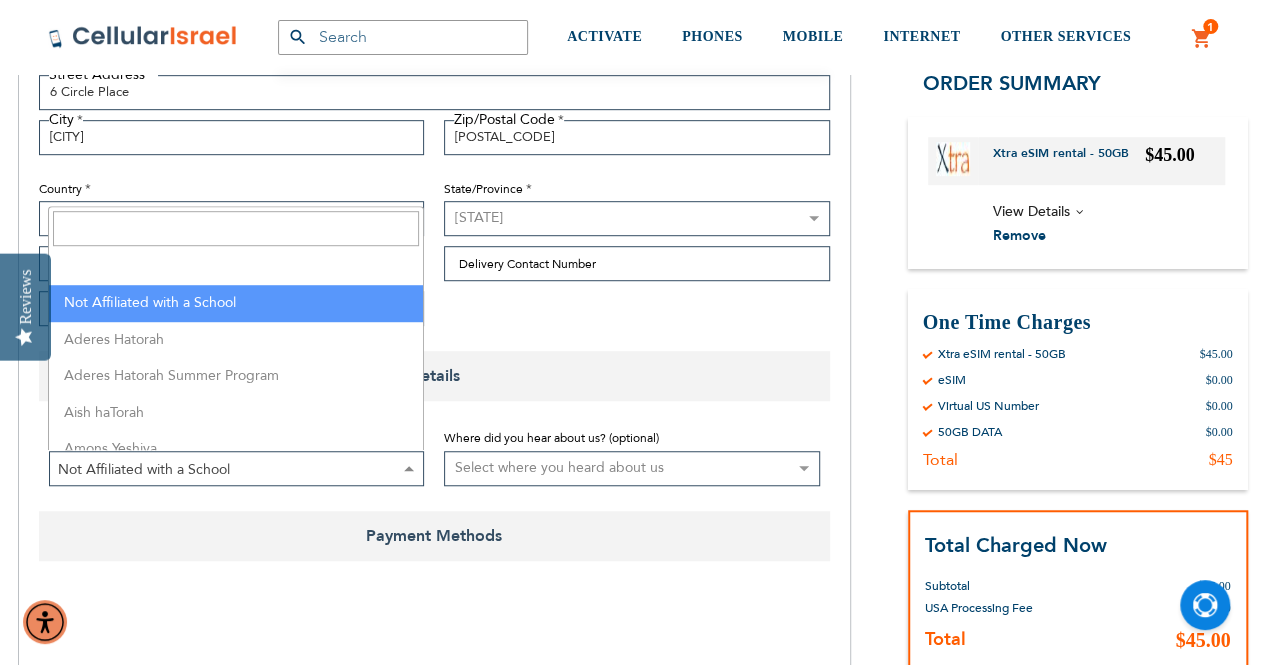 click at bounding box center [408, 468] 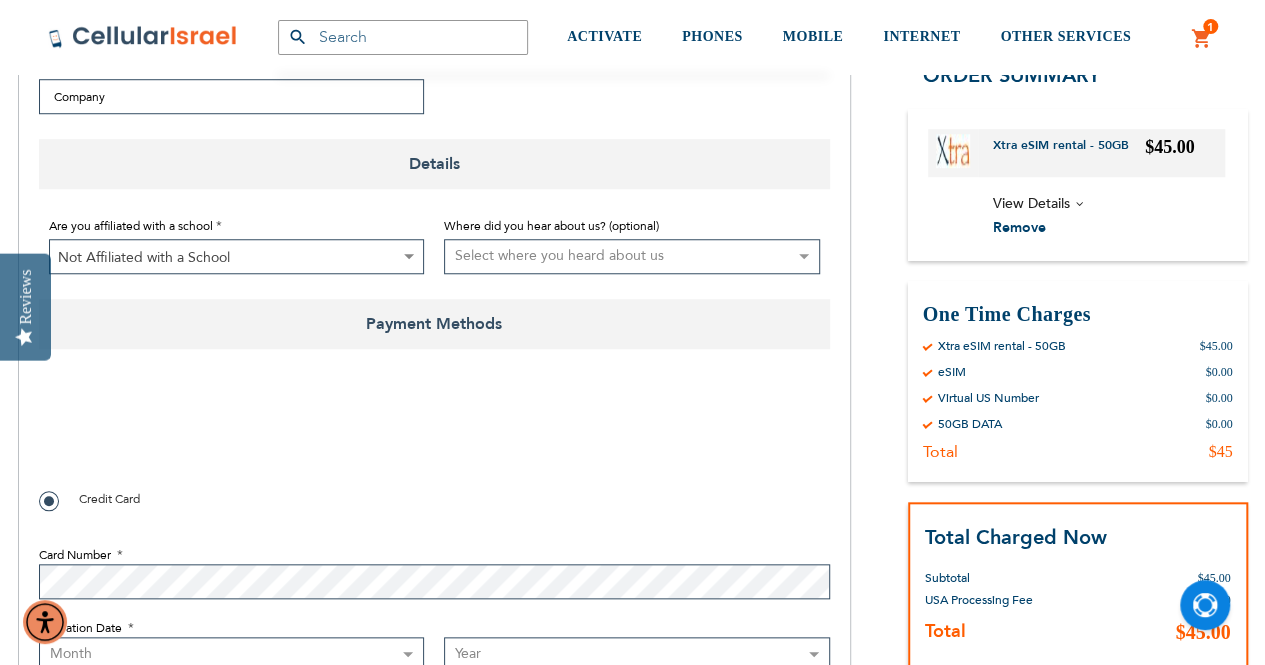 scroll, scrollTop: 738, scrollLeft: 0, axis: vertical 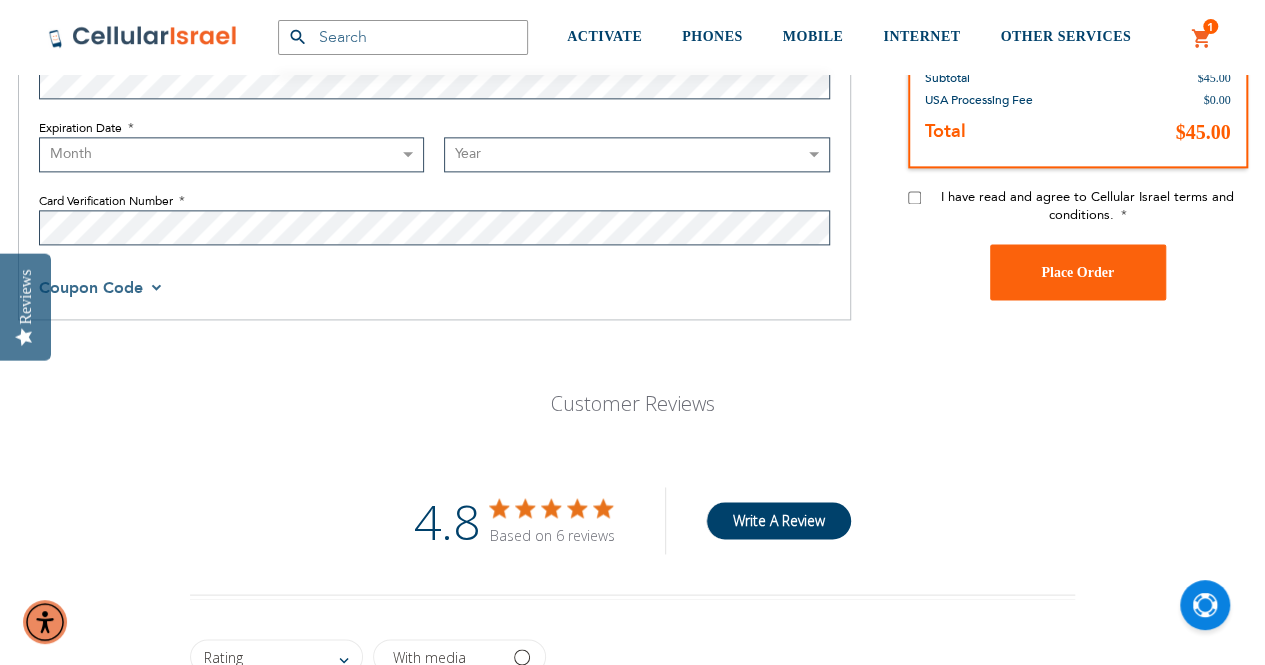 checkbox on "false" 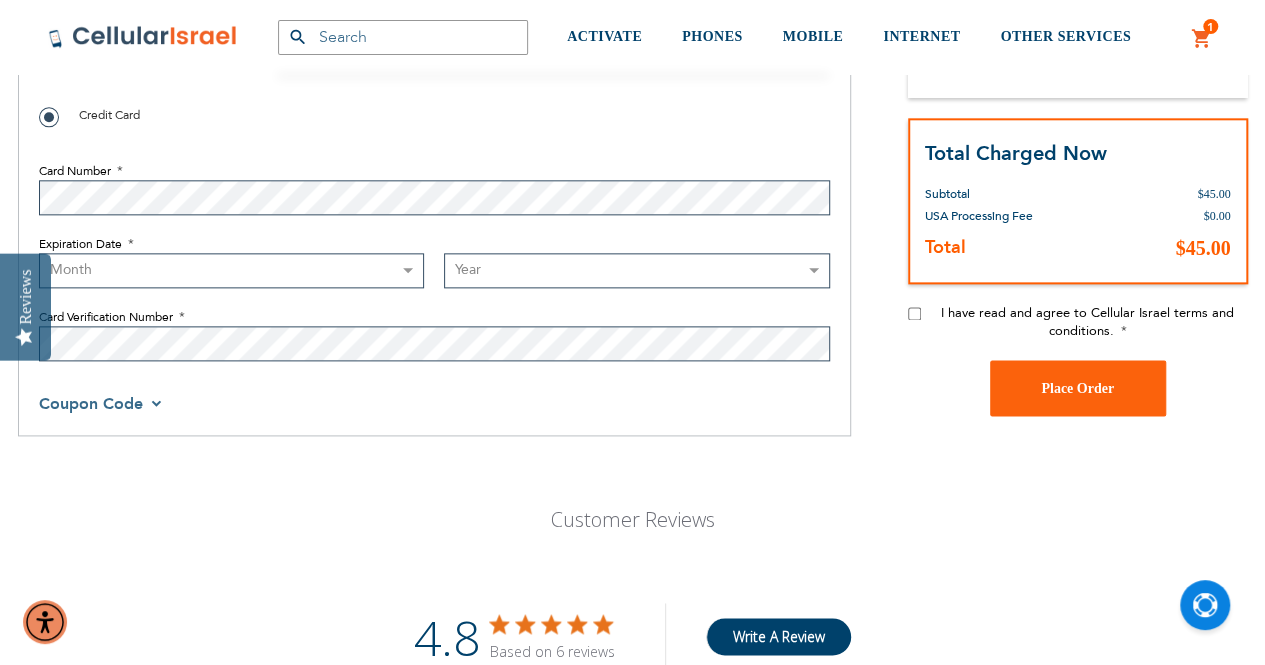 scroll, scrollTop: 1120, scrollLeft: 0, axis: vertical 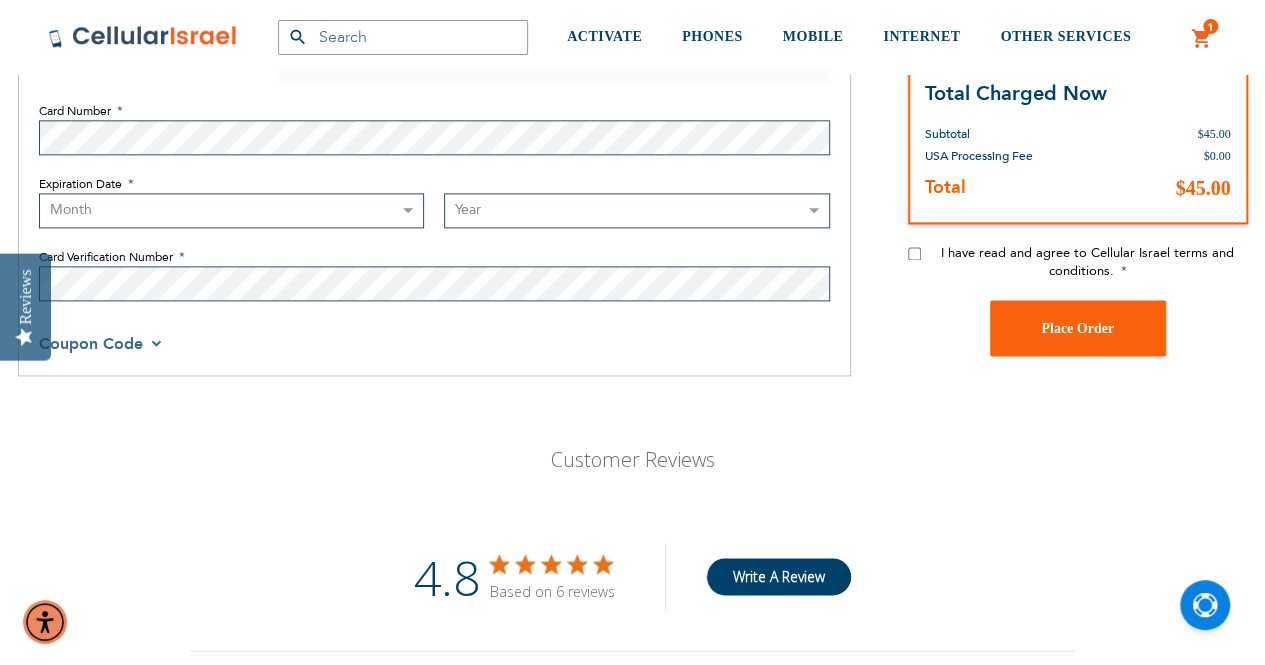 click on "Month 01 - January 02 - February 03 - March 04 - April 05 - May 06 - June 07 - July 08 - August 09 - September 10 - October 11 - November 12 - December" at bounding box center [232, 210] 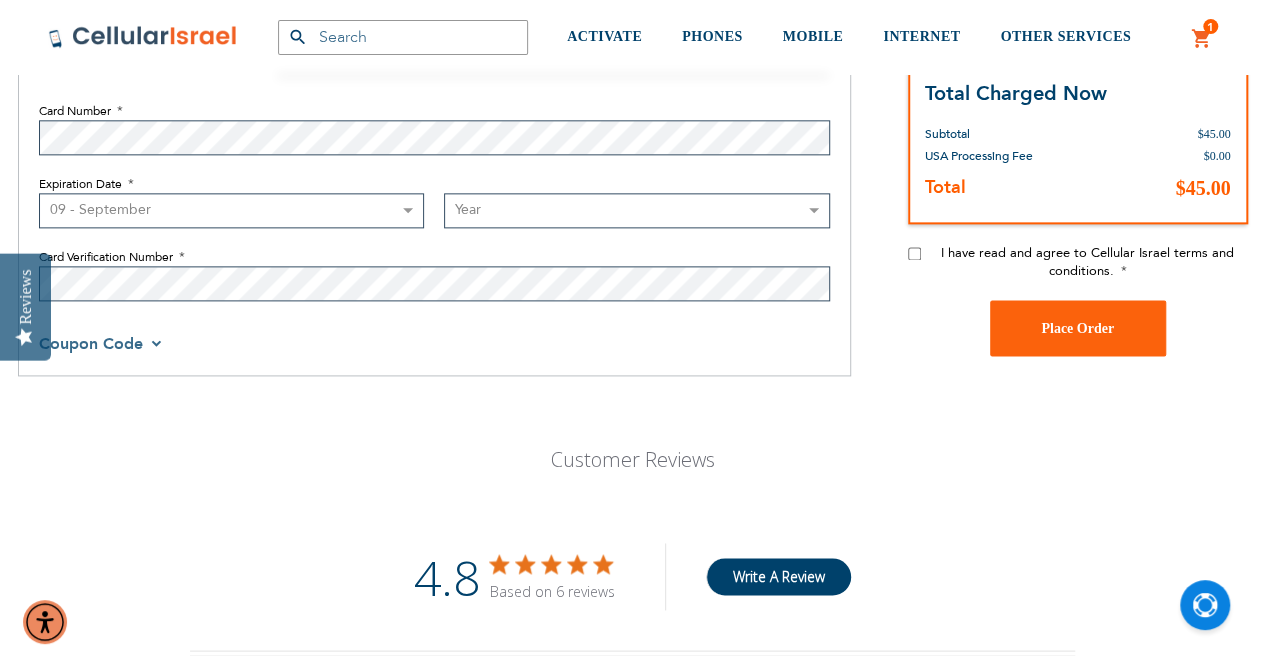 click on "Month 01 - January 02 - February 03 - March 04 - April 05 - May 06 - June 07 - July 08 - August 09 - September 10 - October 11 - November 12 - December" at bounding box center (232, 210) 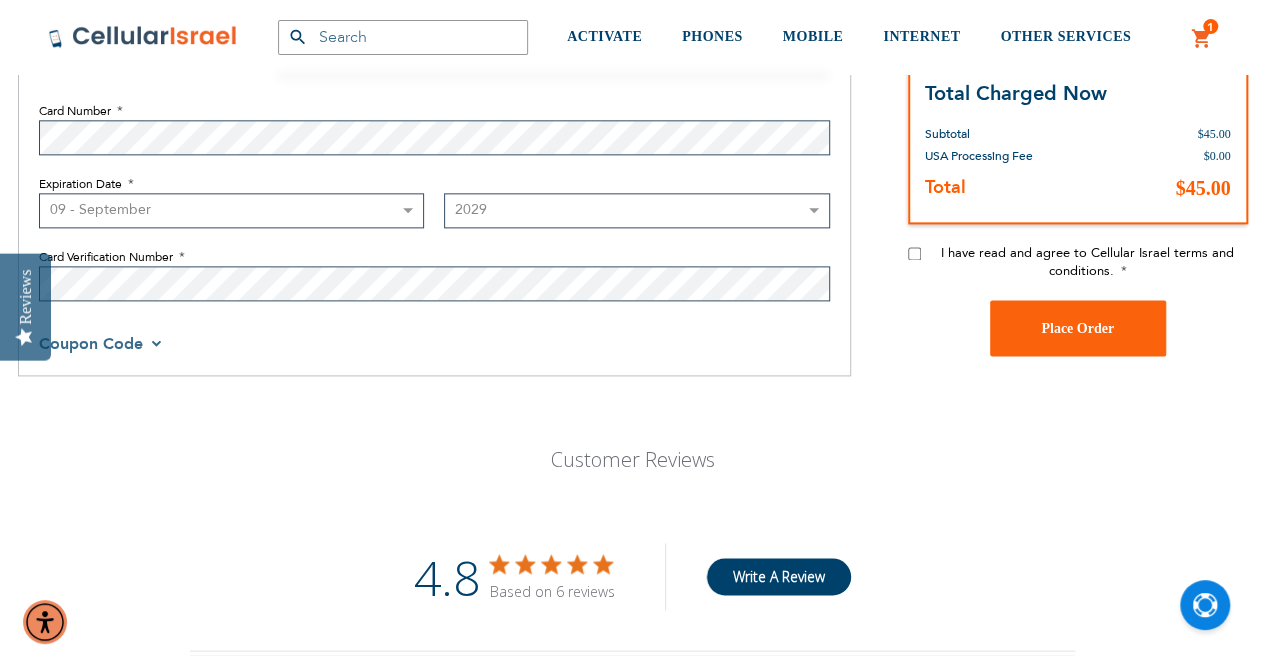 click on "Year 2025 2026 2027 2028 2029 2030 2031 2032 2033 2034 2035 2036 2037 2038 2039 2040" at bounding box center (637, 210) 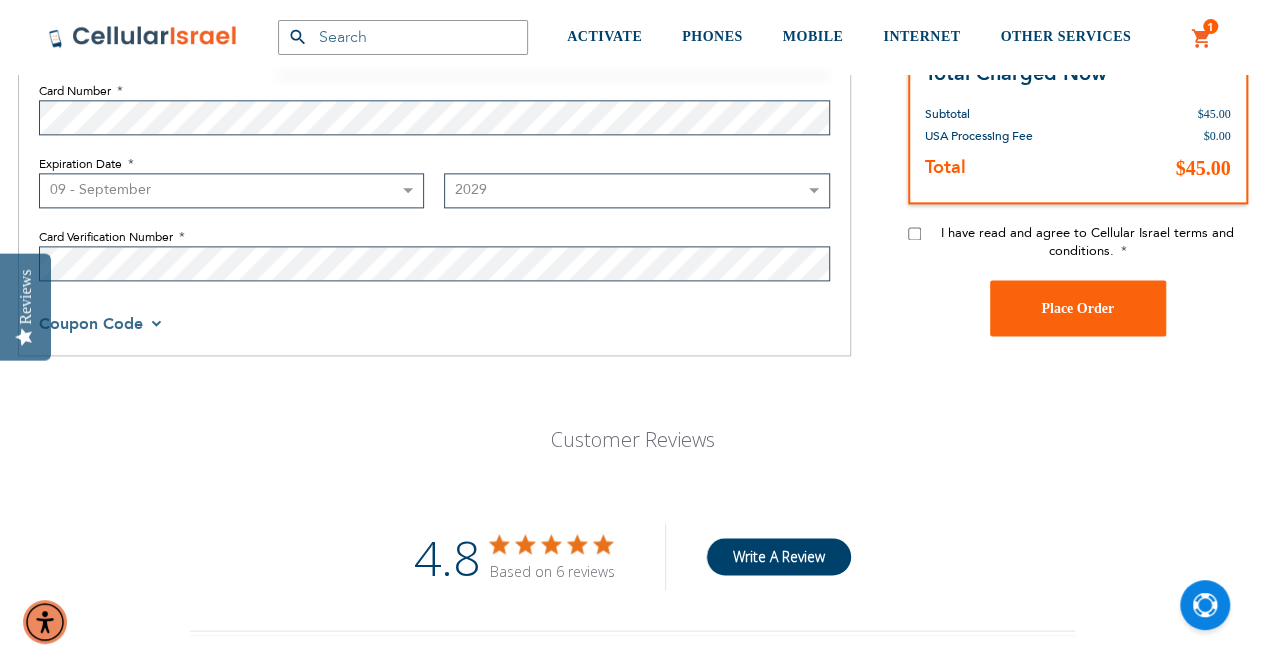 scroll, scrollTop: 1196, scrollLeft: 0, axis: vertical 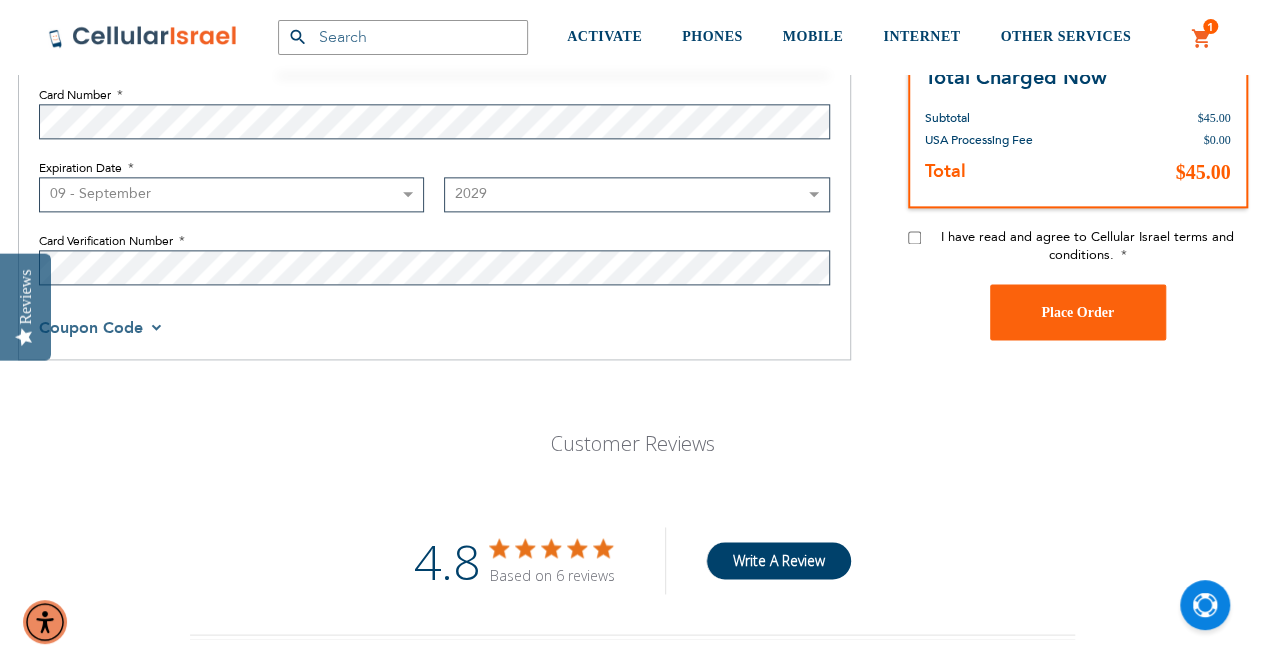 click on "I have read and agree to Cellular Israel terms and conditions." at bounding box center [914, 237] 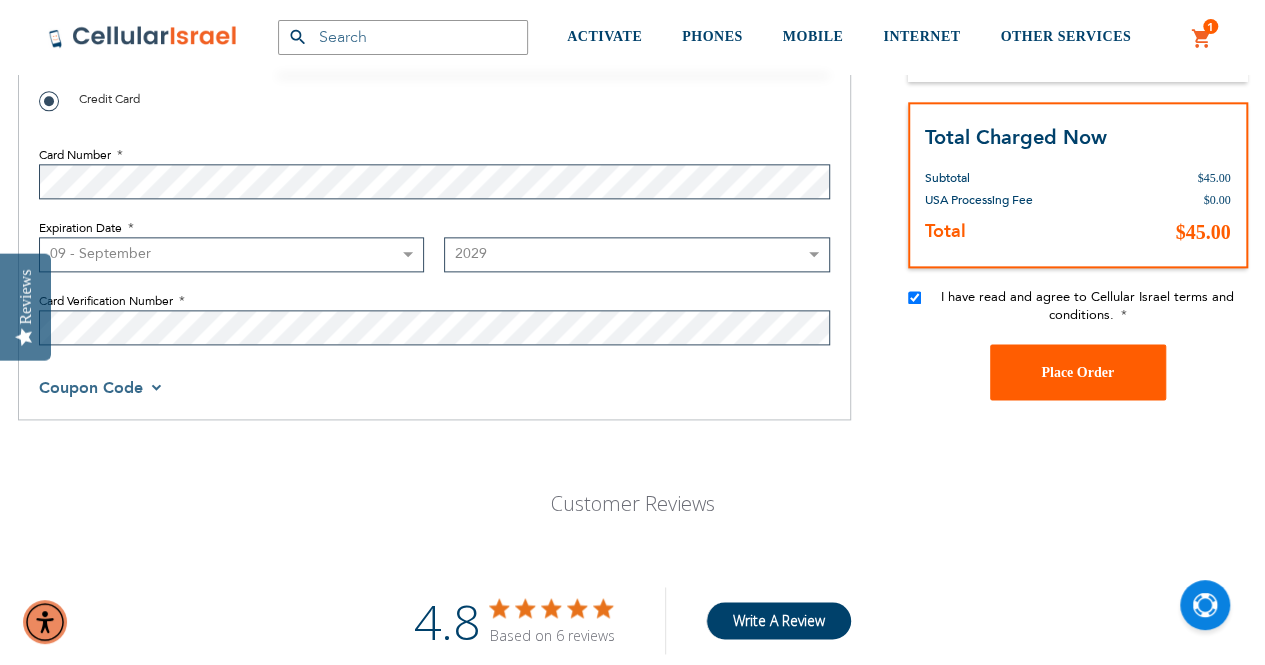 scroll, scrollTop: 1128, scrollLeft: 0, axis: vertical 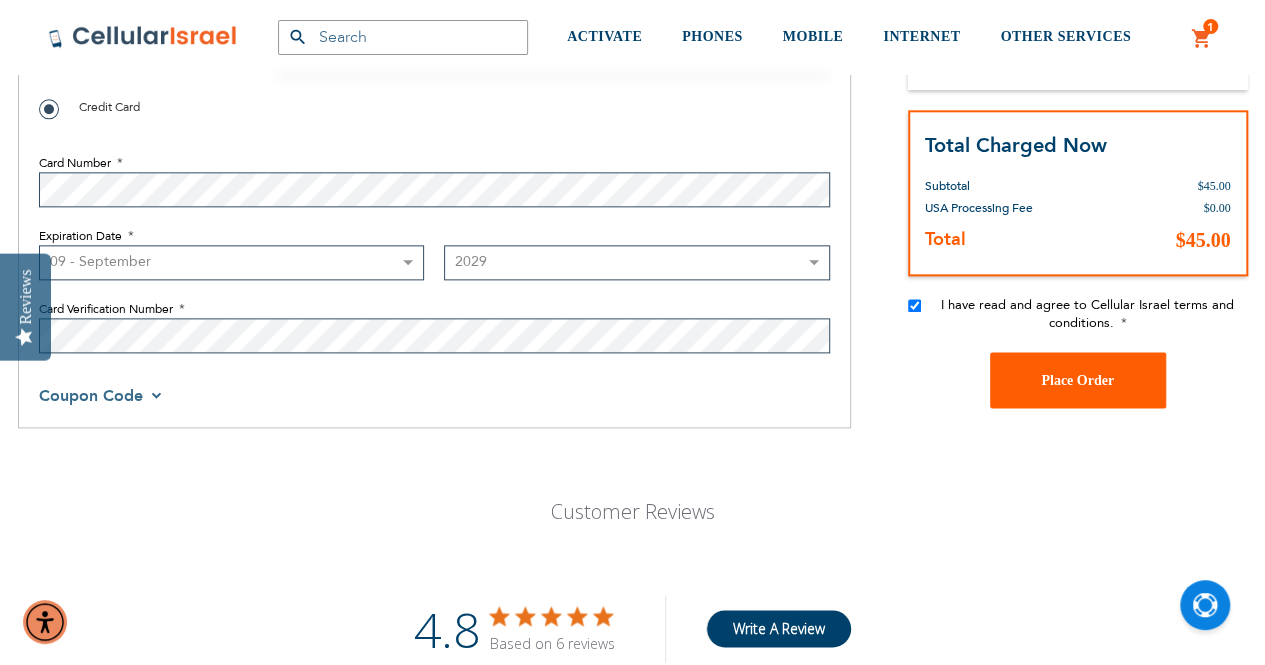 click on "Place Order" at bounding box center [1078, 380] 